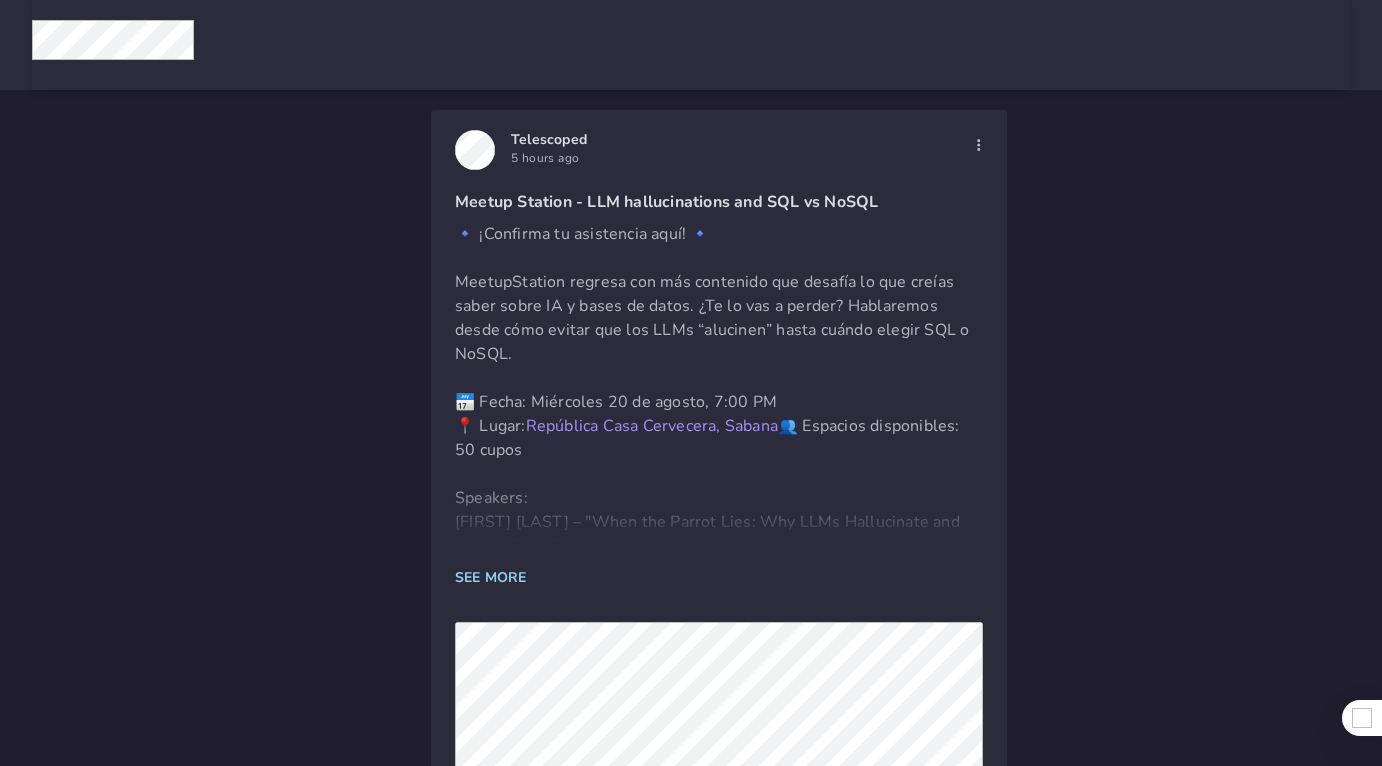 scroll, scrollTop: 0, scrollLeft: 0, axis: both 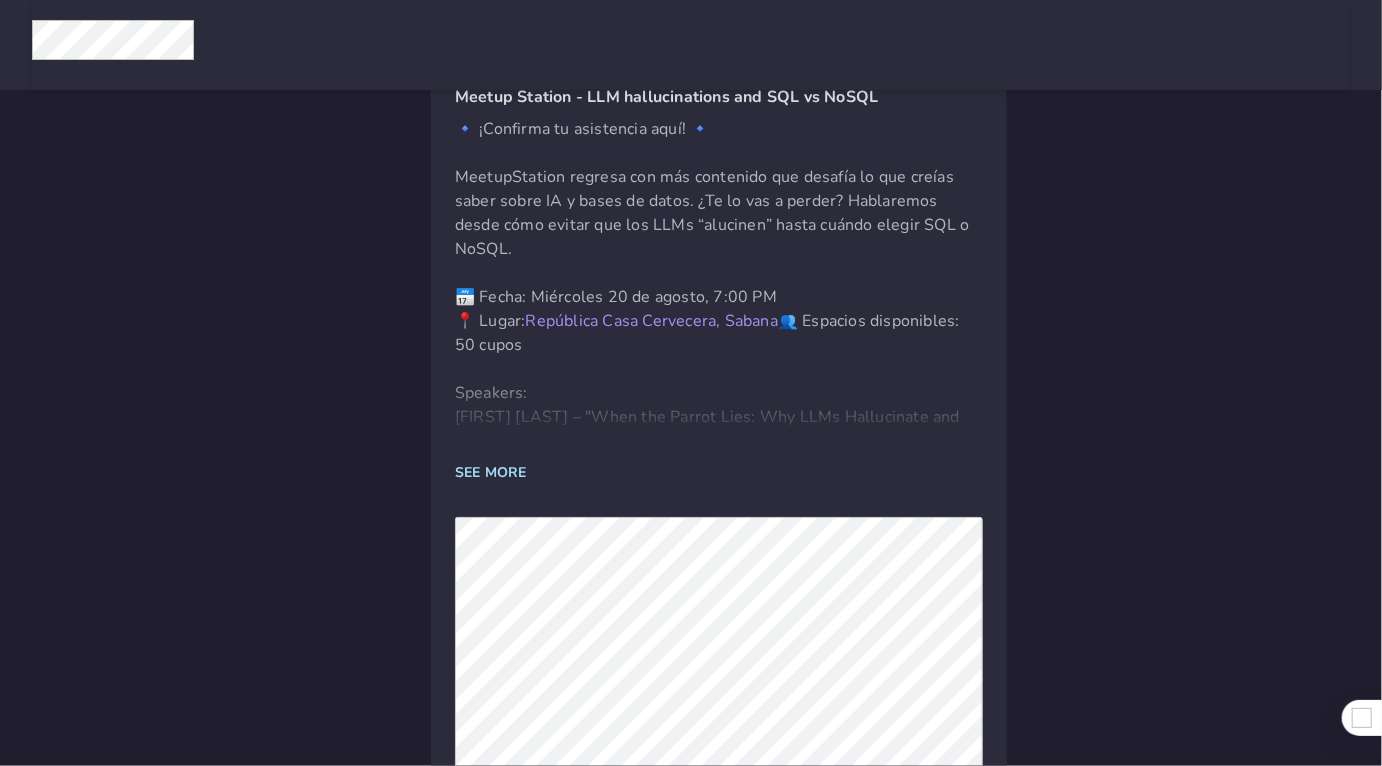 click on "SEE MORE" 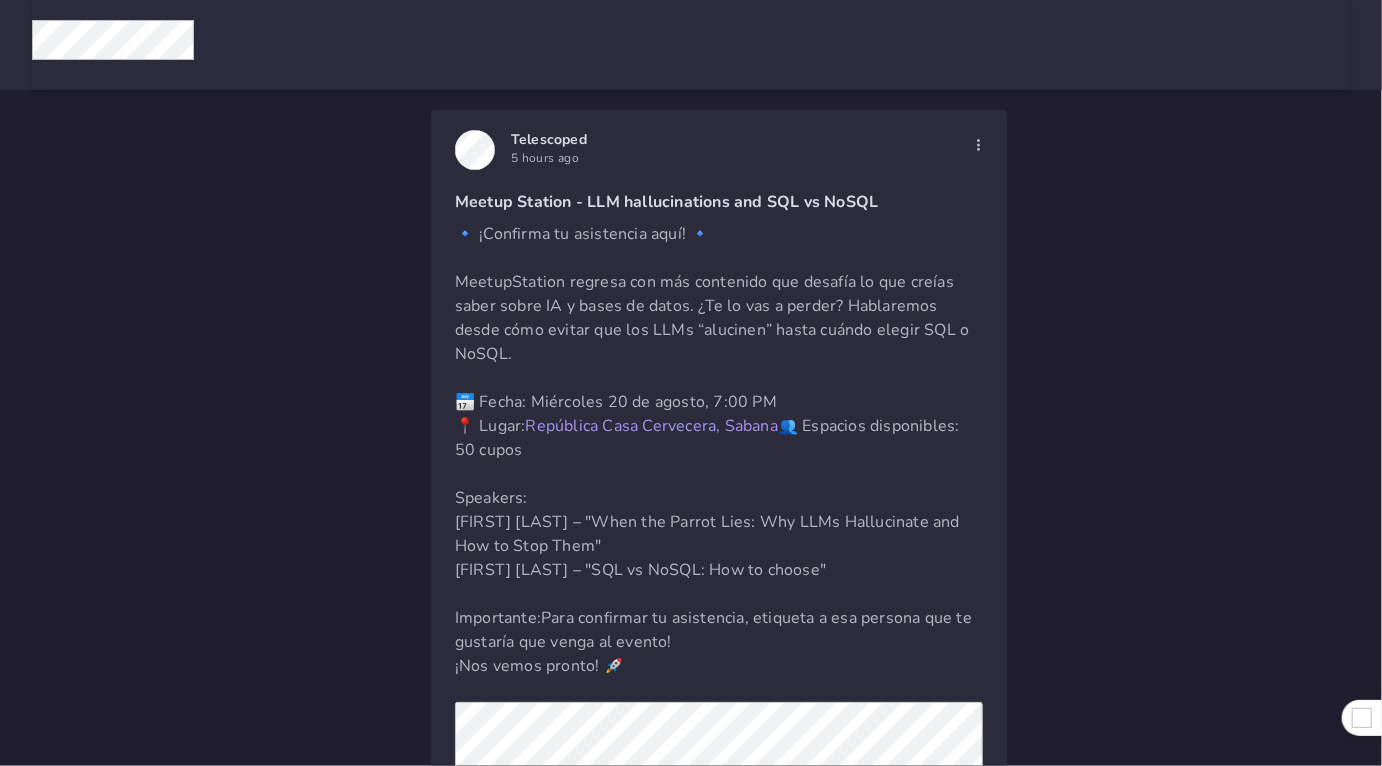 scroll, scrollTop: 693, scrollLeft: 0, axis: vertical 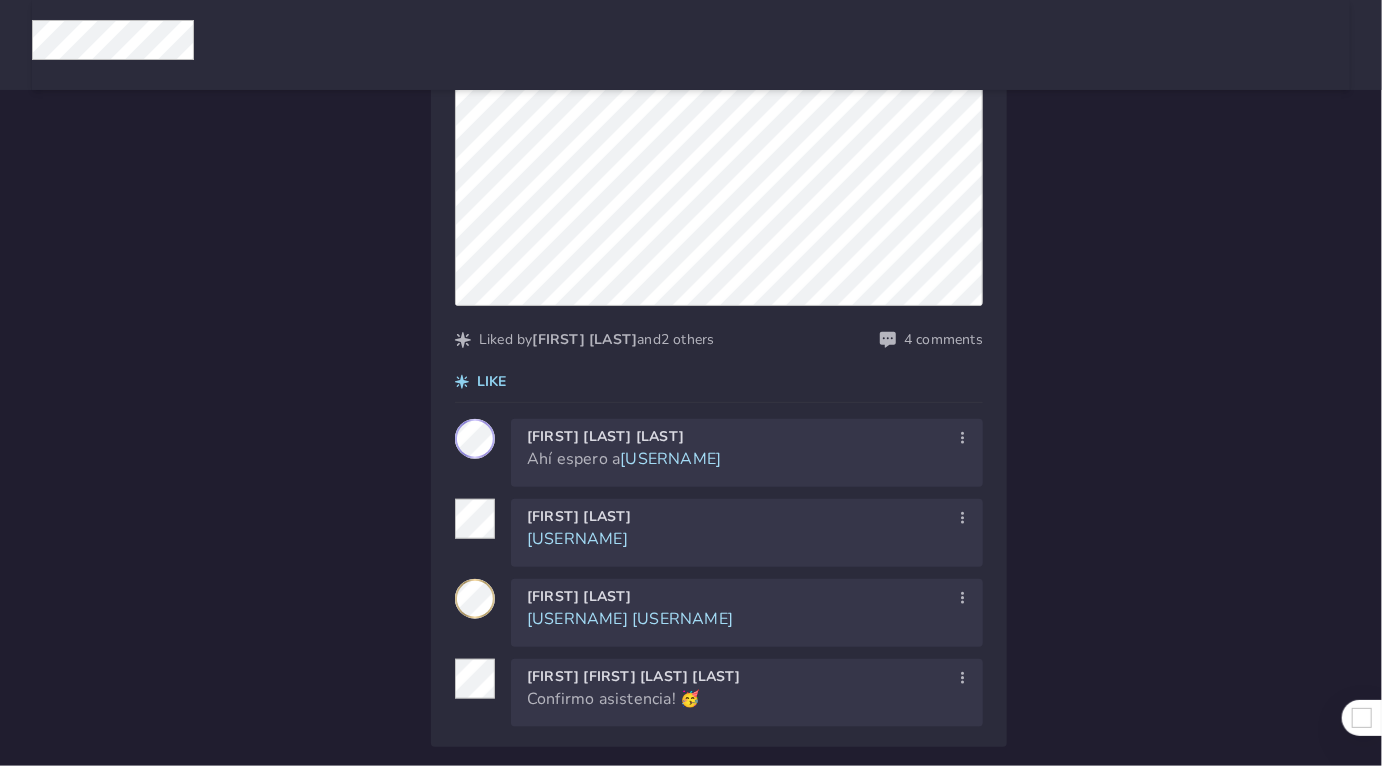 click on "4 comments" at bounding box center [943, 340] 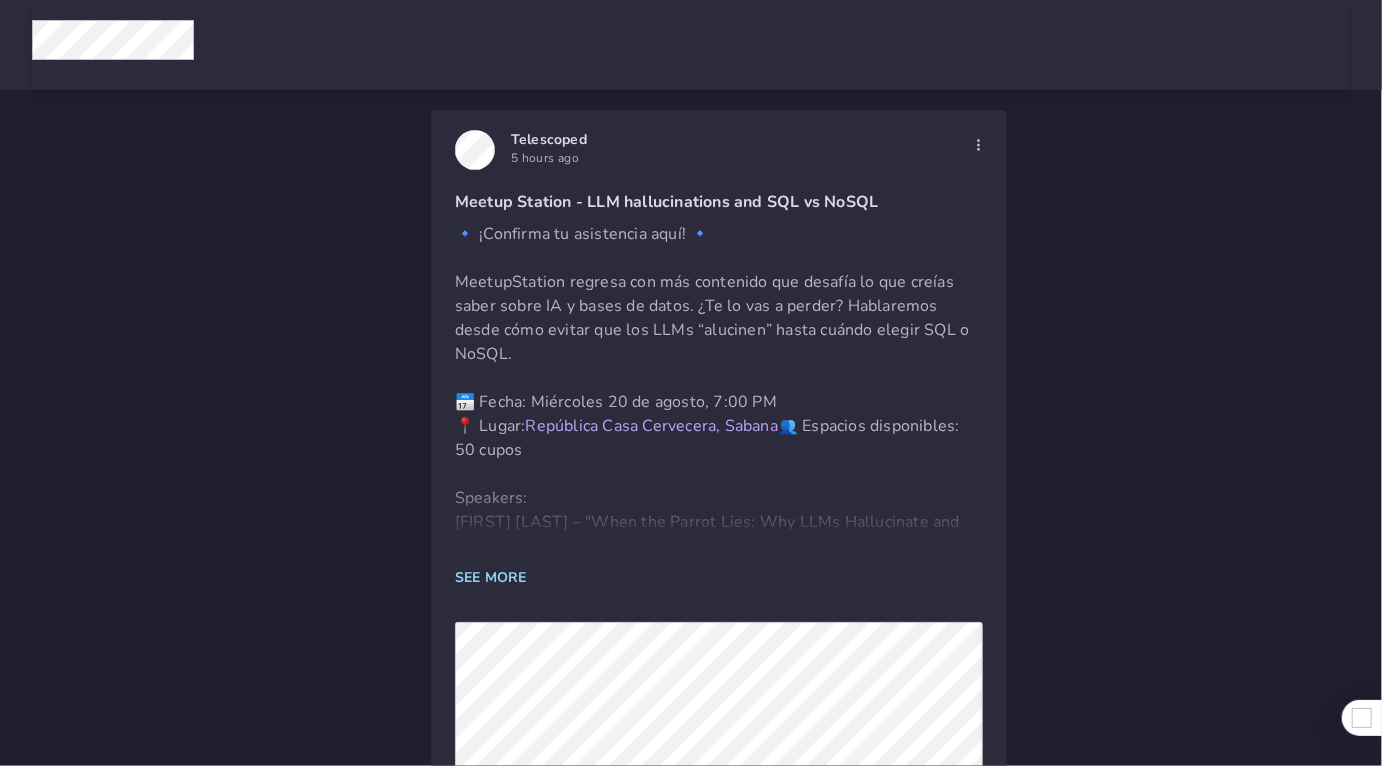 scroll, scrollTop: 613, scrollLeft: 0, axis: vertical 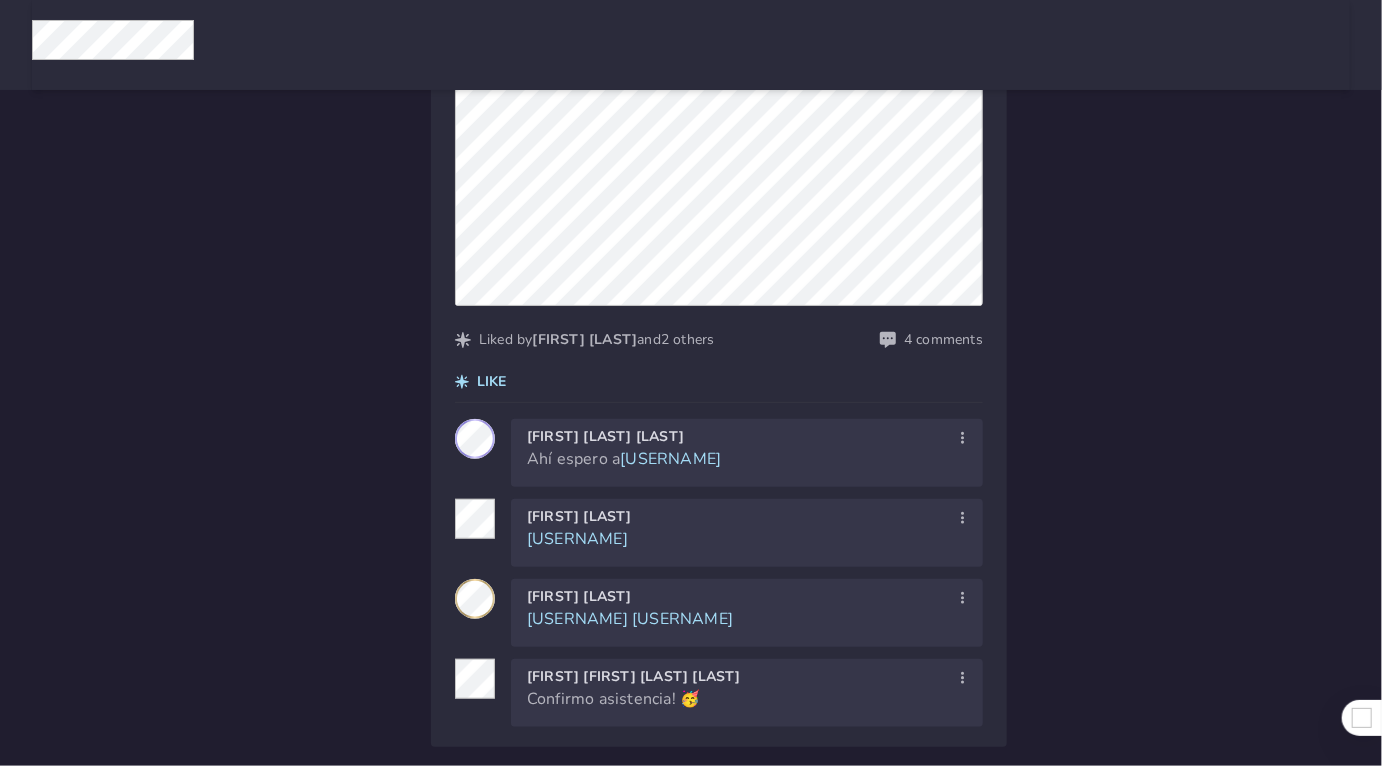 click on "LIKE" at bounding box center [511, 382] 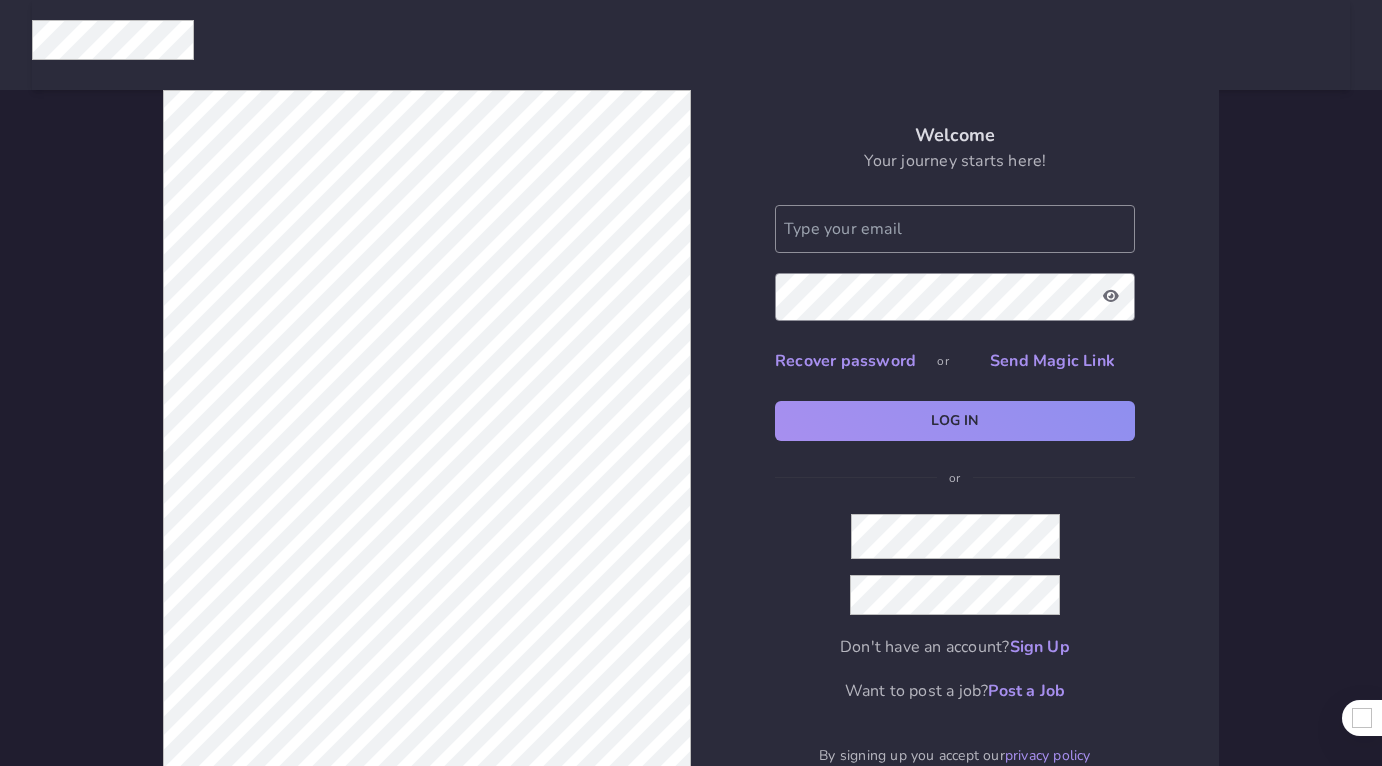 scroll, scrollTop: 0, scrollLeft: 0, axis: both 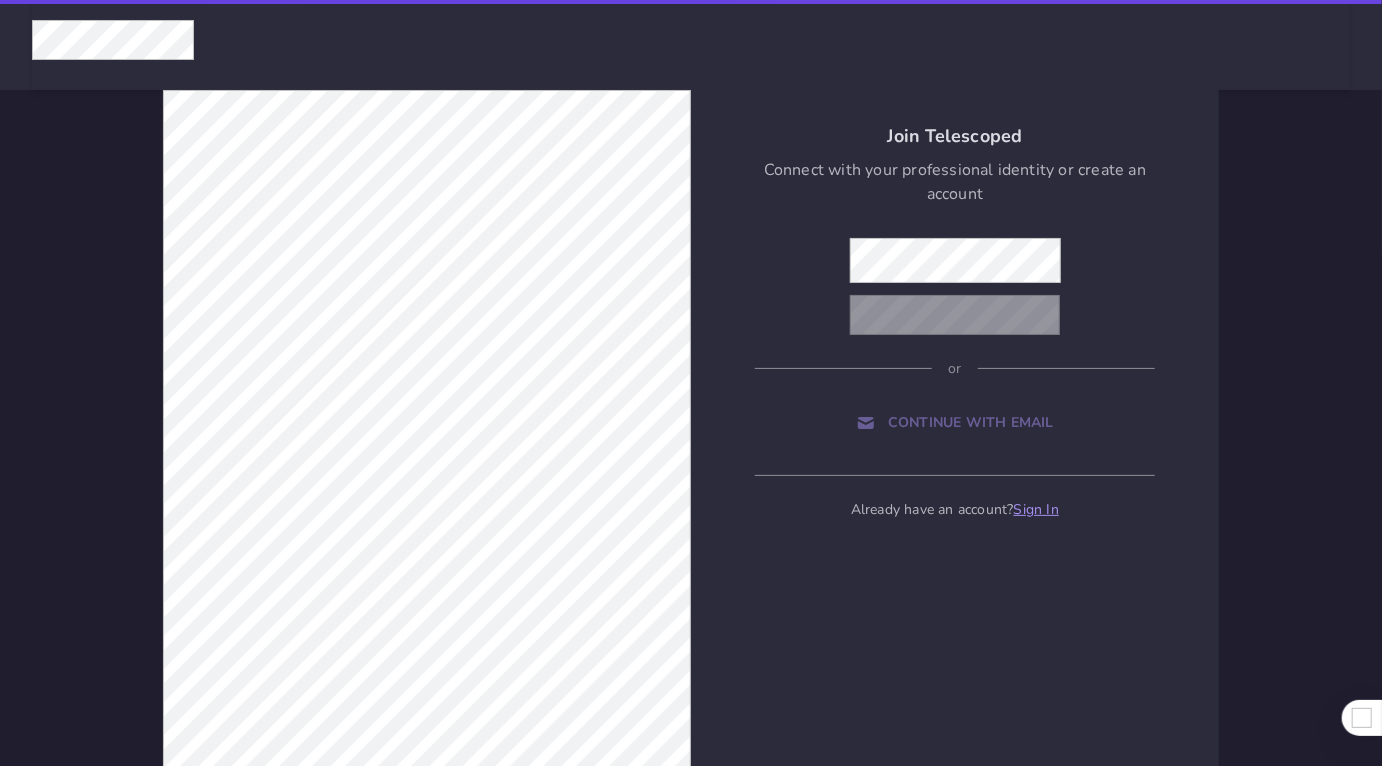 select on "506" 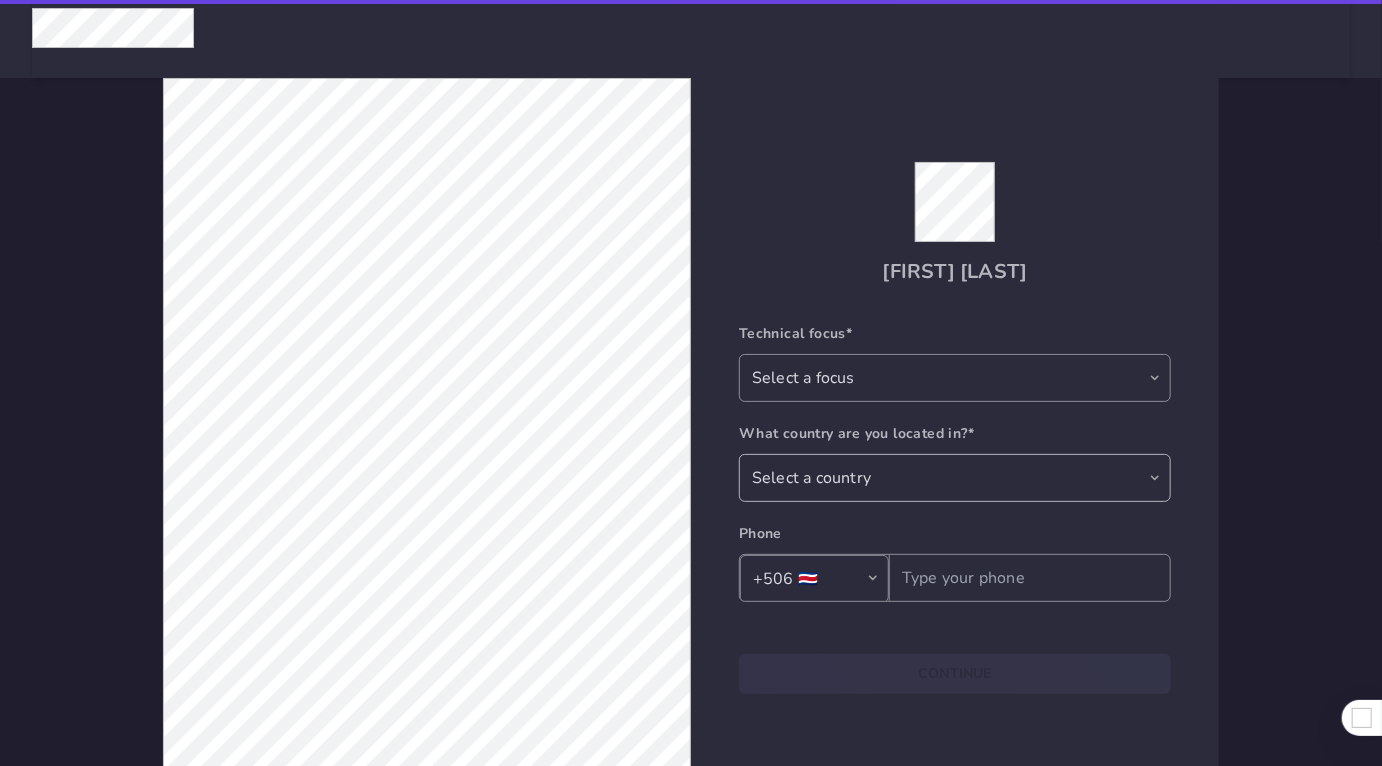 scroll, scrollTop: 15, scrollLeft: 0, axis: vertical 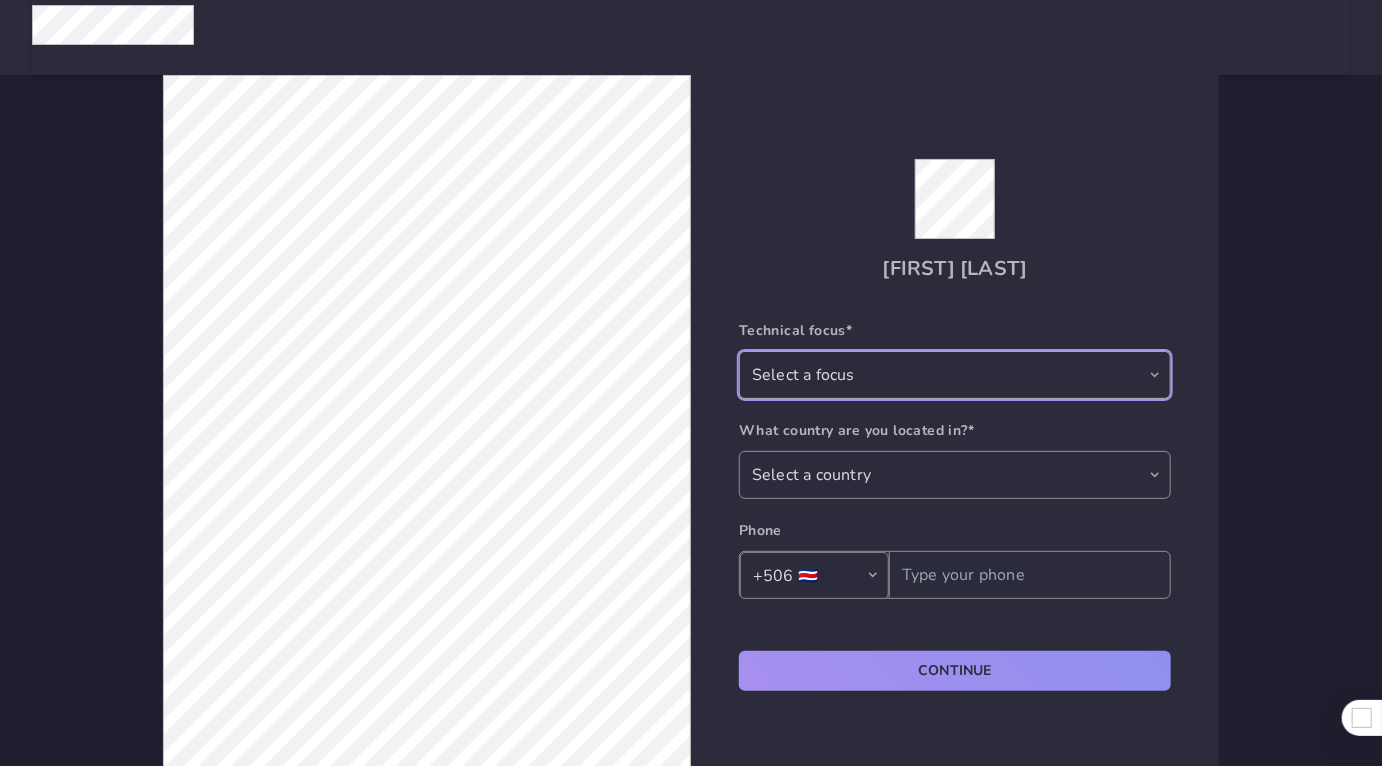 click on "Select a focus Front-End Back-End Full-Stack Full-Stack (Front-End Focus) Full-Stack (Back-End Focus) Mobile Dev Ops Automation Manager Blockchain Data Science Systems Other QA AI/ML" at bounding box center (955, 375) 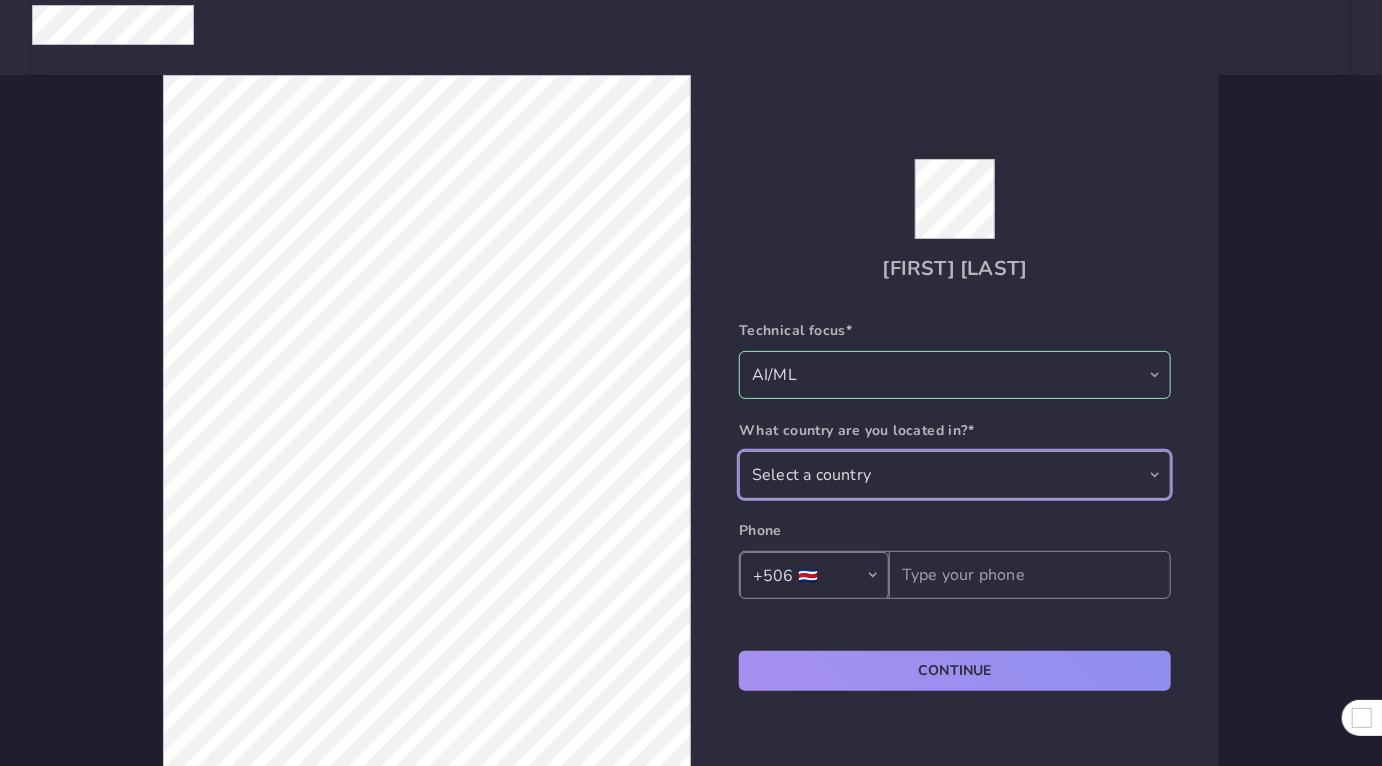 click on "Select a country Andorra United Arab Emirates Afghanistan Antigua and Barbuda Anguilla Albania Armenia Angola Antarctica Argentina American Samoa Austria Australia Aruba Åland Azerbaijan Bosnia and Herzegovina Barbados Bangladesh Belgium Burkina Faso Bulgaria Bahrain Burundi Benin Saint Barthélemy Bermuda Brunei Bolivia Bonaire Brazil Bahamas Bhutan Bouvet Island Botswana Belarus Belize Canada Cocos [Keeling] Islands Democratic Republic of the Congo Central African Republic Republic of the Congo Switzerland Ivory Coast Cook Islands Chile Cameroon China Colombia Costa Rica Cuba Cape Verde Curacao Christmas Island Cyprus Czech Republic Germany Djibouti Denmark Dominica Dominican Republic Algeria Ecuador Estonia Egypt Western Sahara Eritrea Spain Ethiopia Finland Fiji Falkland Islands Micronesia Faroe Islands France Gabon United Kingdom Grenada Georgia French Guiana Guernsey Ghana Gibraltar Greenland Gambia Guinea Guadeloupe Equatorial Guinea Greece South Georgia and the South Sandwich Islands Guatemala Guam" at bounding box center [955, 475] 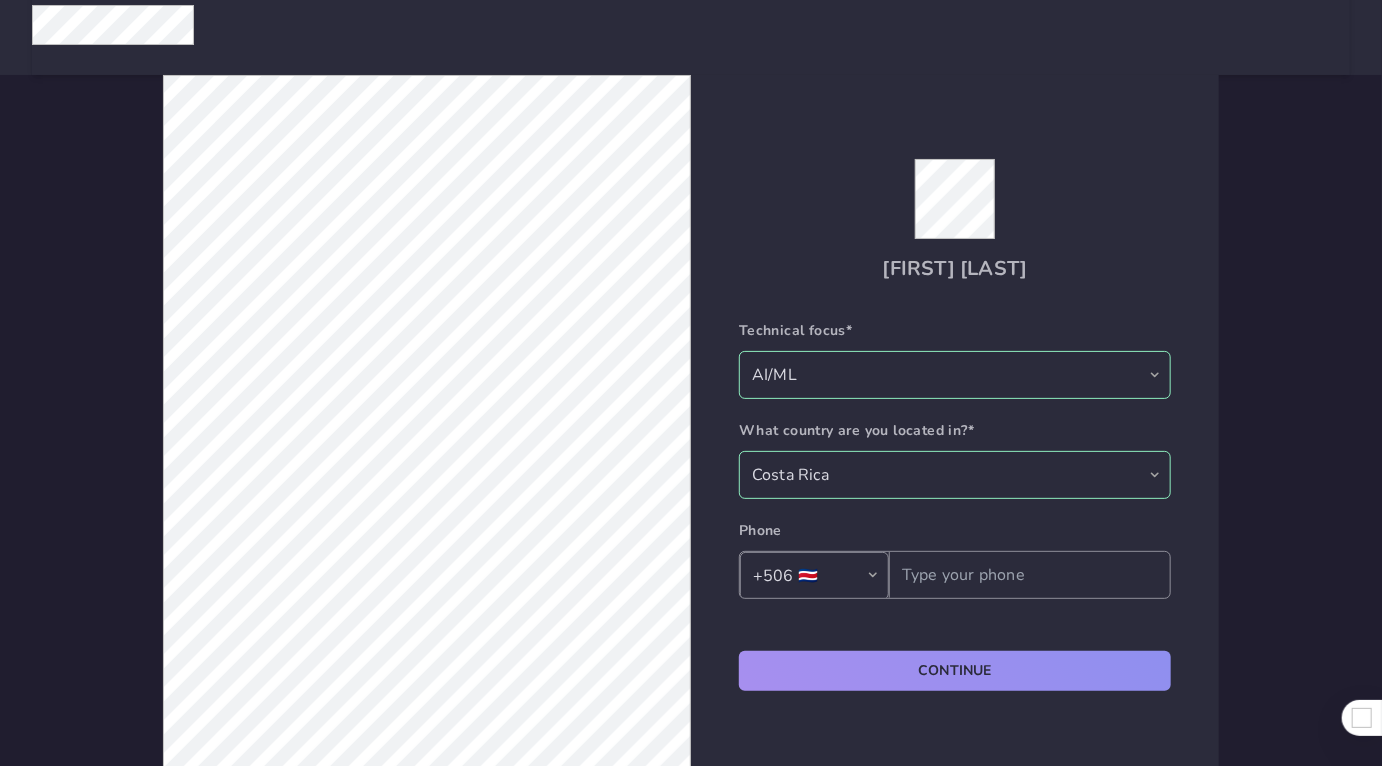 click at bounding box center (1030, 575) 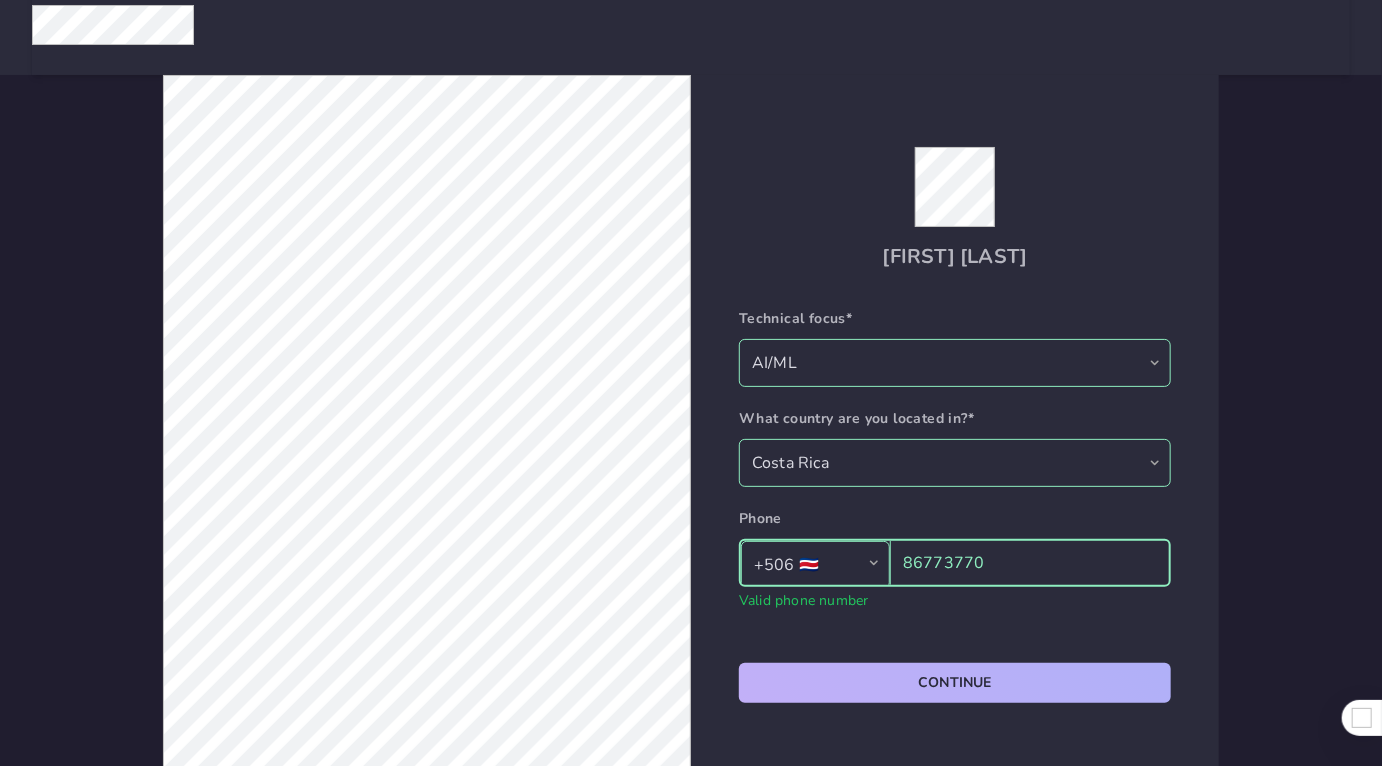 type on "86773770" 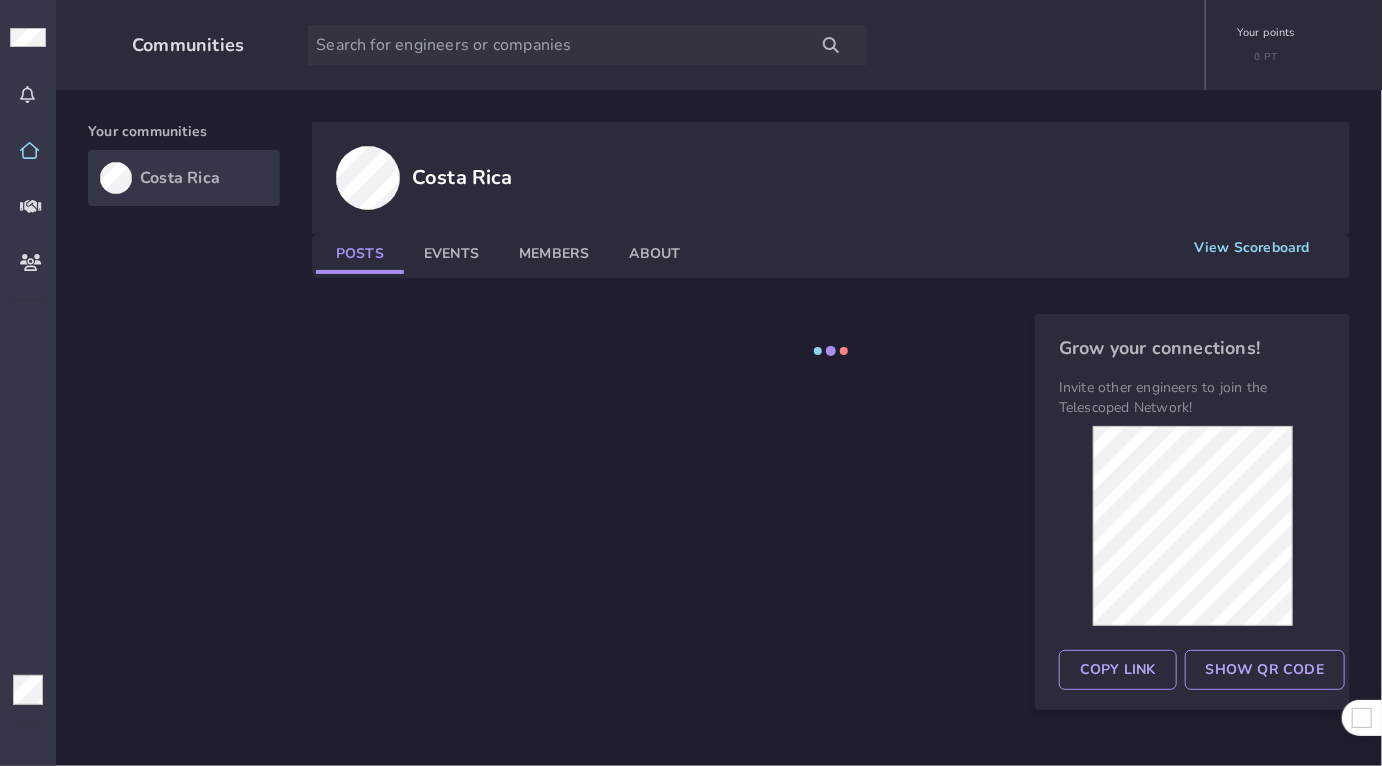scroll, scrollTop: 0, scrollLeft: 0, axis: both 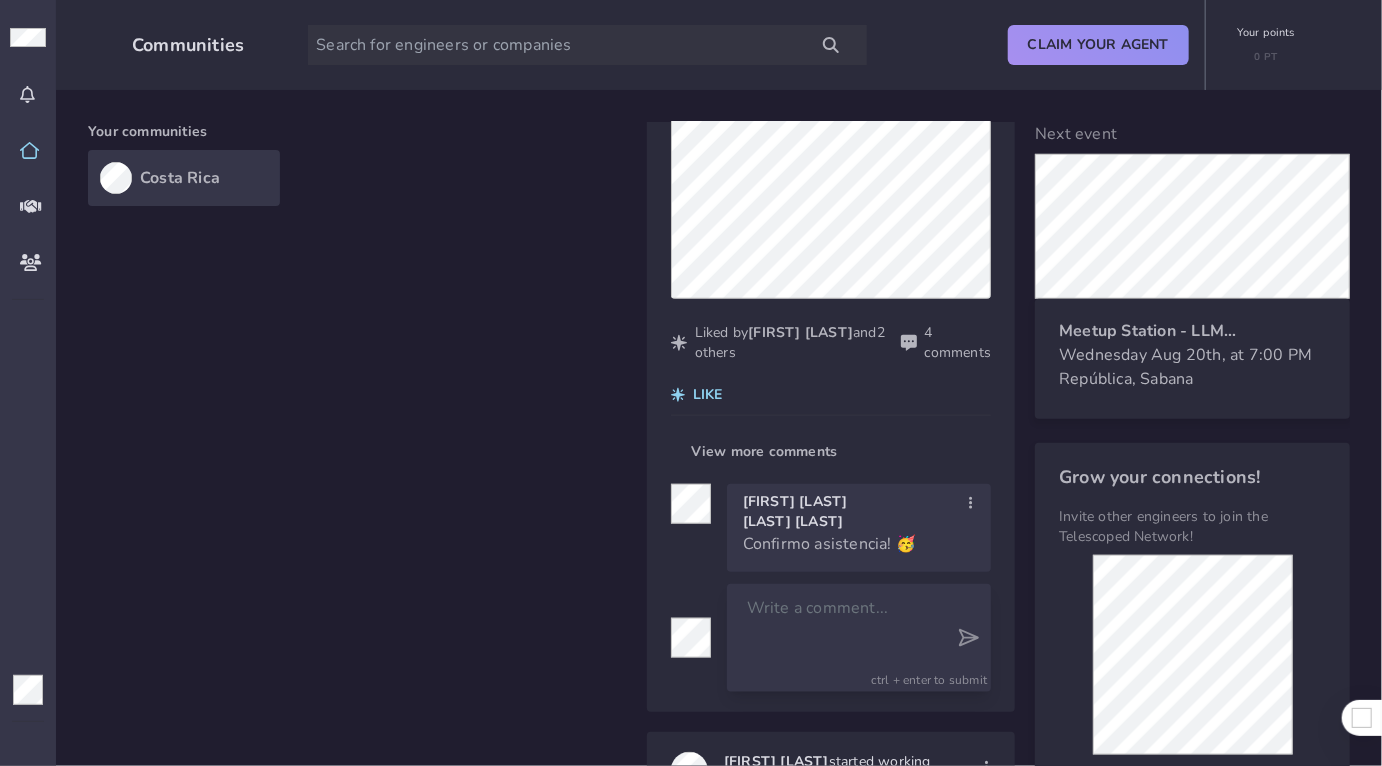 click at bounding box center (841, 638) 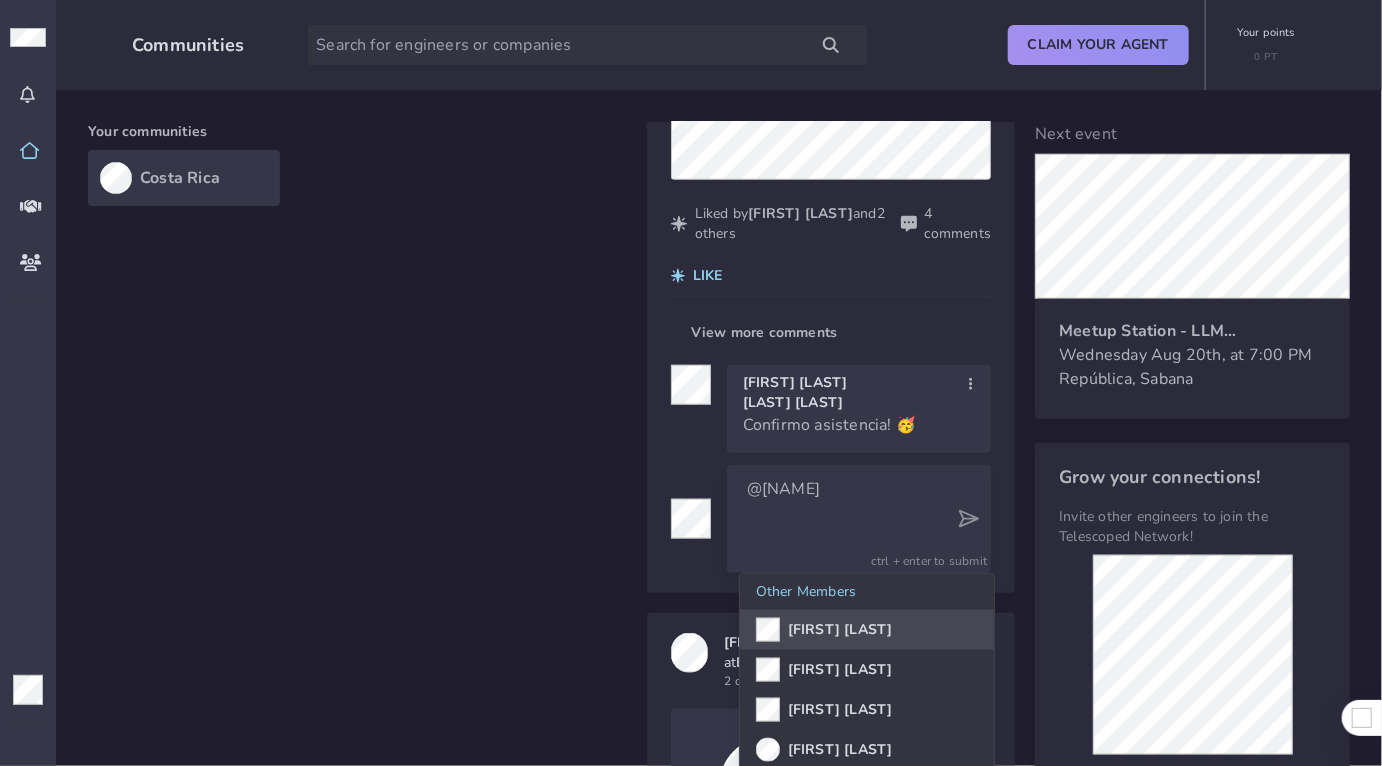 scroll, scrollTop: 953, scrollLeft: 0, axis: vertical 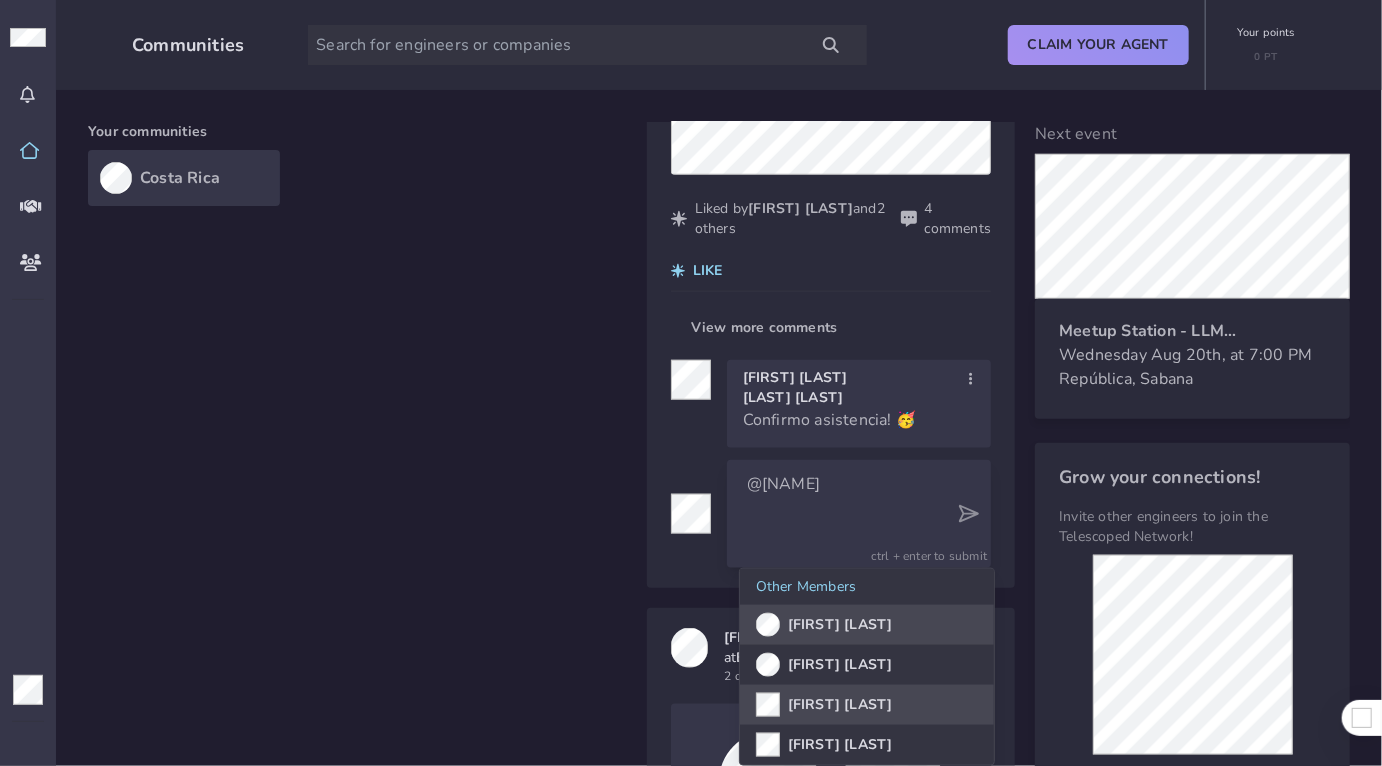 click on "[FIRST] [LAST]" at bounding box center (840, 705) 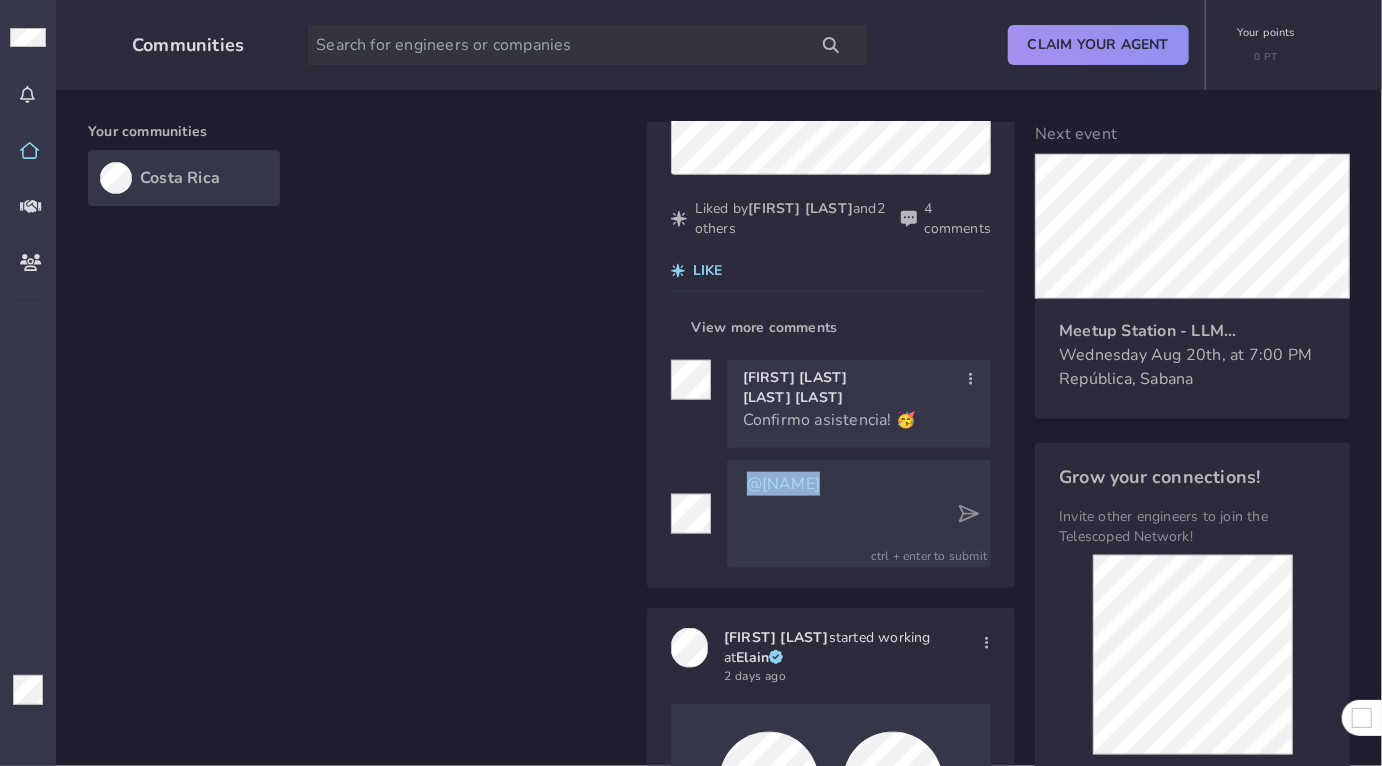 drag, startPoint x: 865, startPoint y: 467, endPoint x: 718, endPoint y: 459, distance: 147.21753 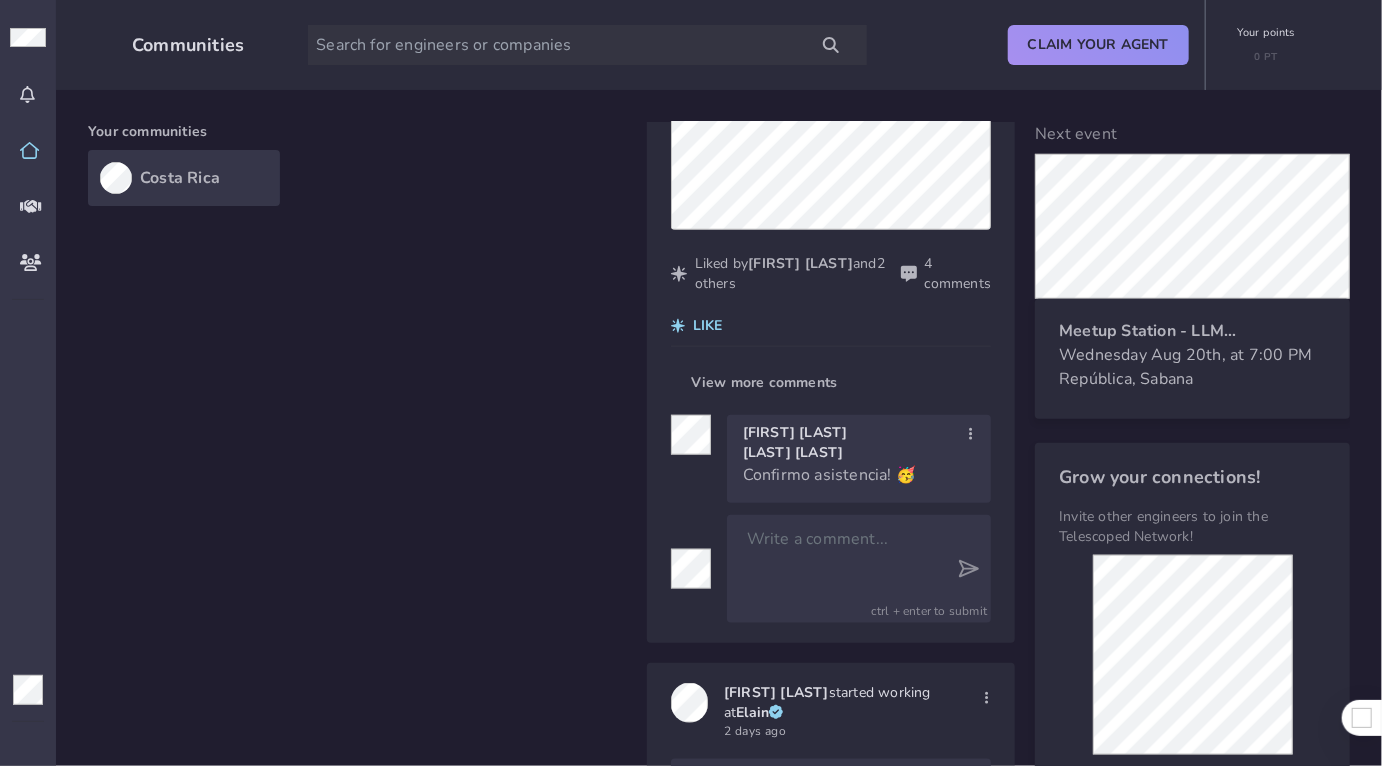 scroll, scrollTop: 784, scrollLeft: 0, axis: vertical 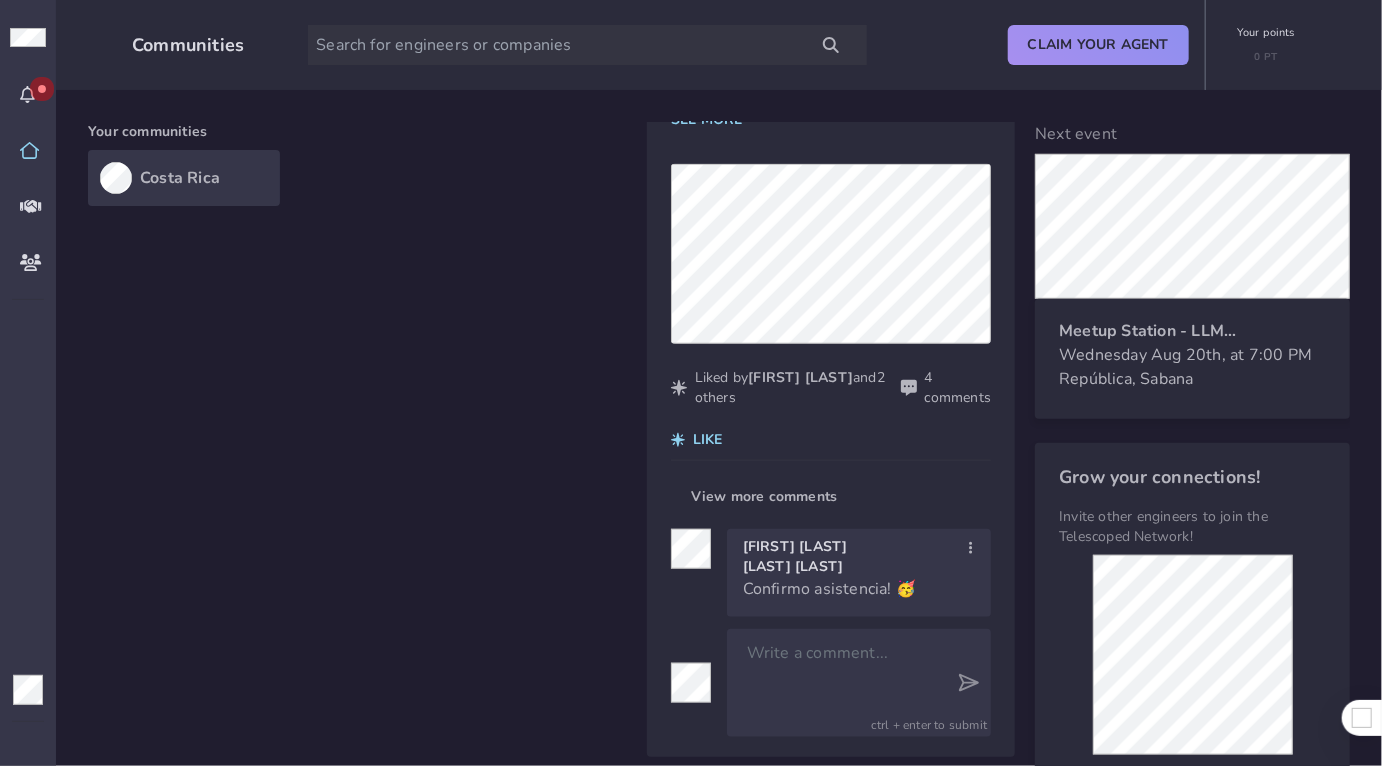 click on "4 comments" at bounding box center [958, 388] 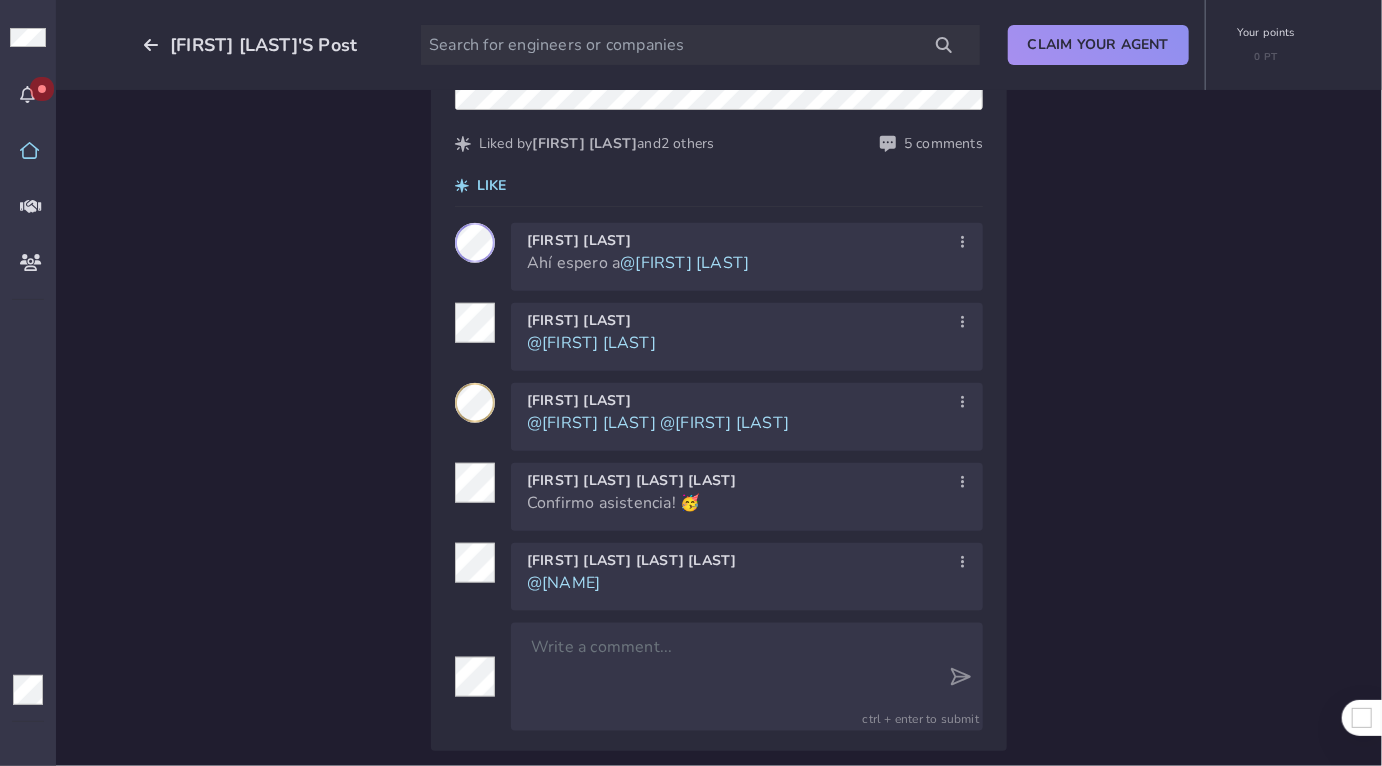 scroll, scrollTop: 813, scrollLeft: 0, axis: vertical 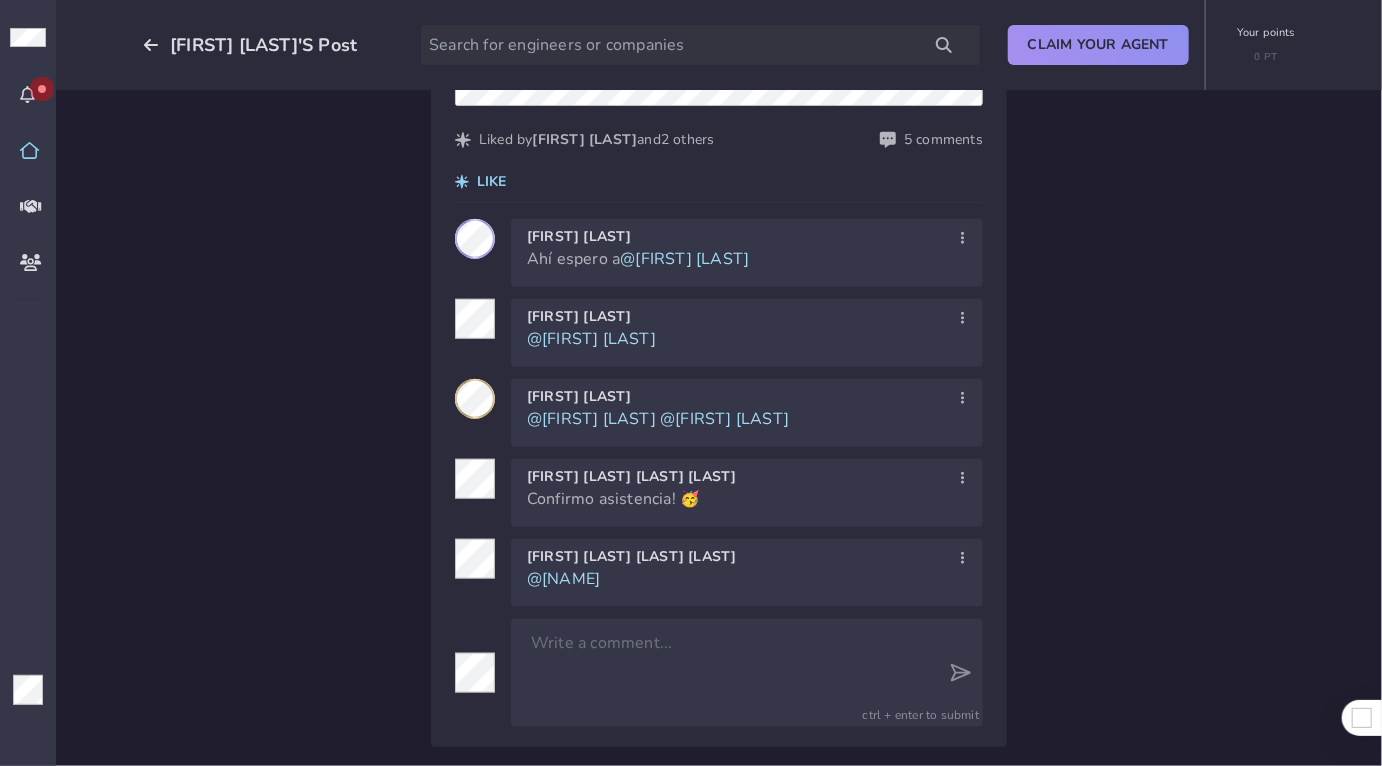 click 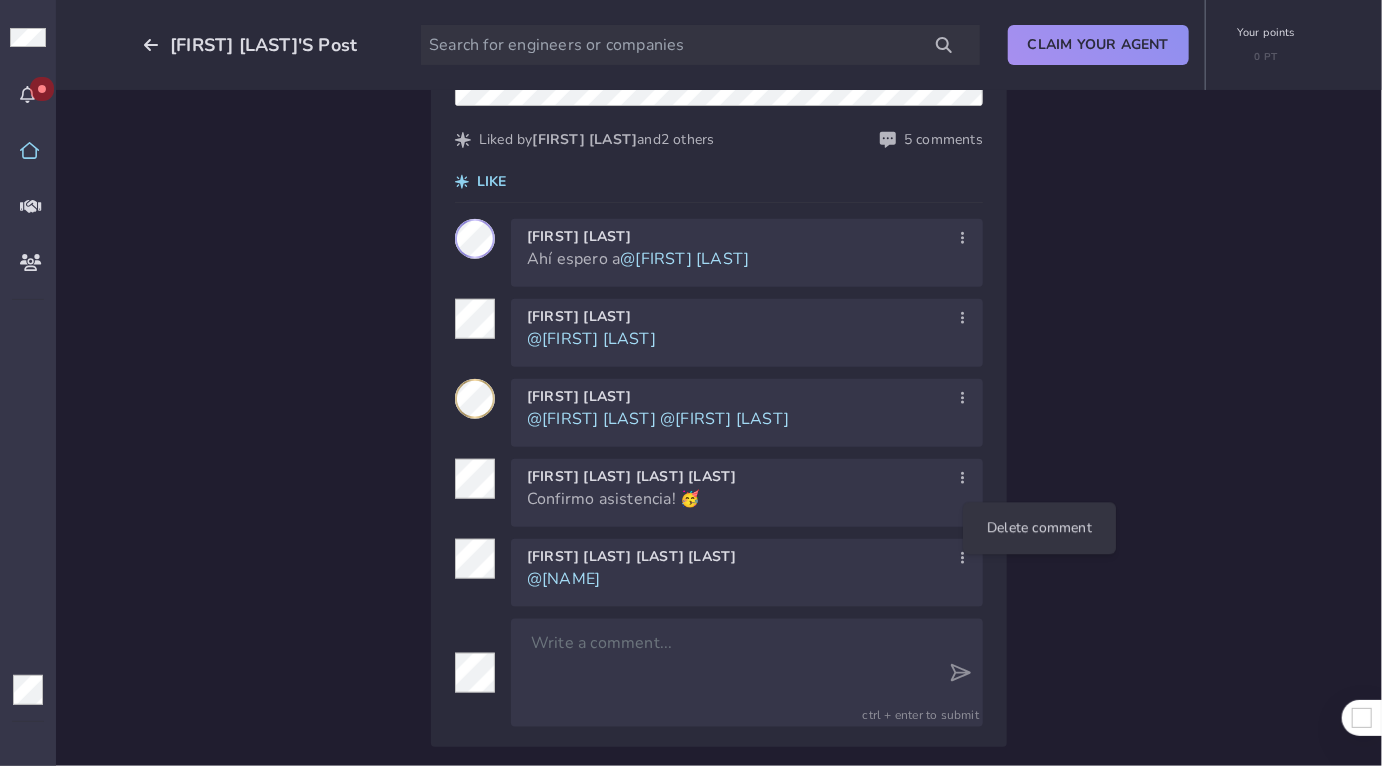 click on "Starter 0 PT   [FIRST] [LAST]'s Post  Claim Your Agent Your points 0 PT  Telescoped   5 hours ago  Meetup Station - LLM hallucinations and SQL vs NoSQL 🔹 ¡Confirma tu asistencia aquí! 🔹 MeetupStation regresa con más contenido que desafía lo que creías saber sobre IA y bases de datos. ¿Te lo vas a perder? Hablaremos desde cómo evitar que los LLMs “alucinen” hasta cuándo elegir SQL o NoSQL.   📅 Fecha: Miércoles 20 de agosto, 7:00 PM 📍 Lugar:  República Casa Cervecera, Sabana 👥 Espacios disponibles: 50 cupos Speakers: [FIRST] [LAST] – "When the Parrot Lies: Why LLMs Hallucinate and How to Stop Them" [FIRST] [LAST] – "SQL vs NoSQL: How to choose" Importante:Para confirmar tu asistencia, etiqueta a esa persona que te gustaría que venga al evento! ¡Nos vemos pronto! 🚀  SEE MORE   Liked by  [FIRST] [LAST]  and  2 others  5 comments  LIKE  [FIRST] [LAST]    Ahí espero a  @[FIRST] [LAST]
[FIRST] [LAST]    @[FIRST] [LAST]
[FIRST] [LAST]    @[FIRST] [LAST]" at bounding box center [691, 383] 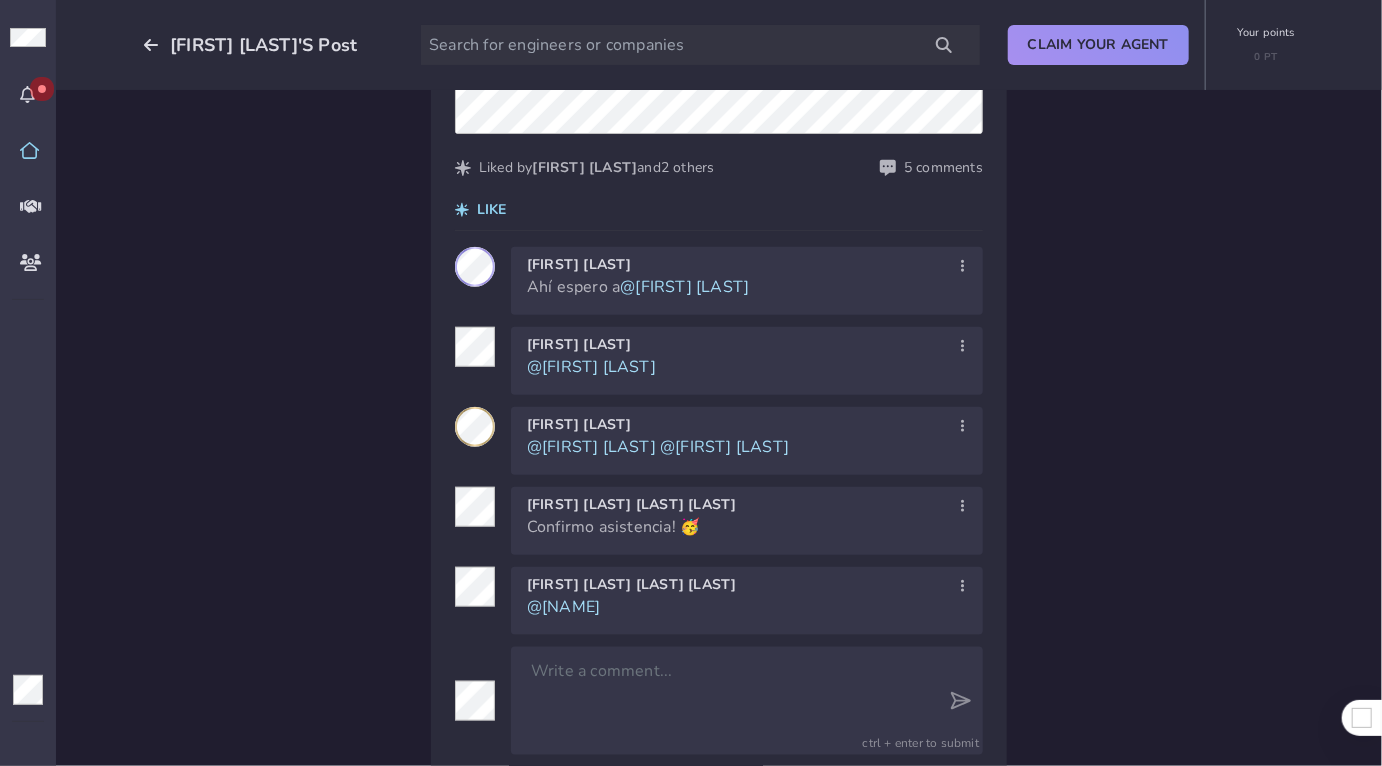 scroll, scrollTop: 813, scrollLeft: 0, axis: vertical 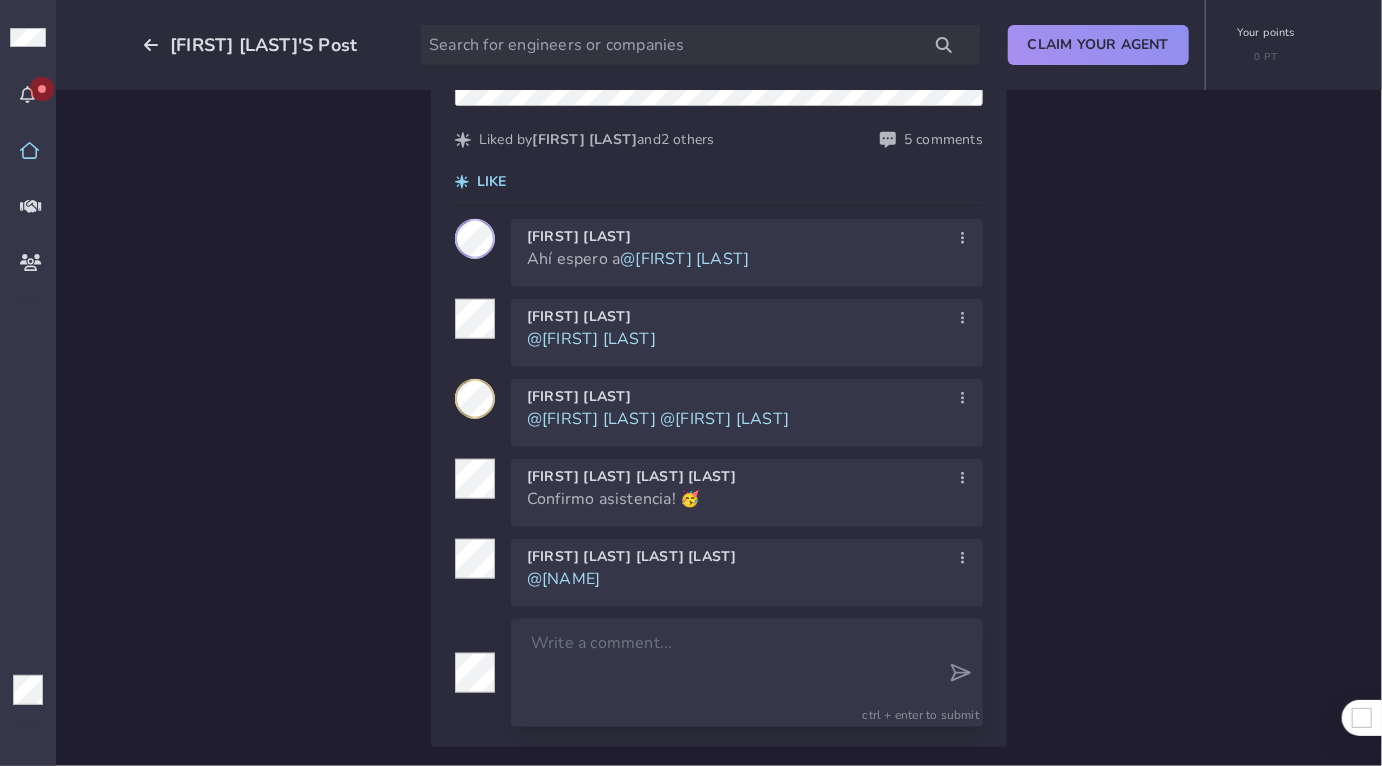 click at bounding box center (729, 673) 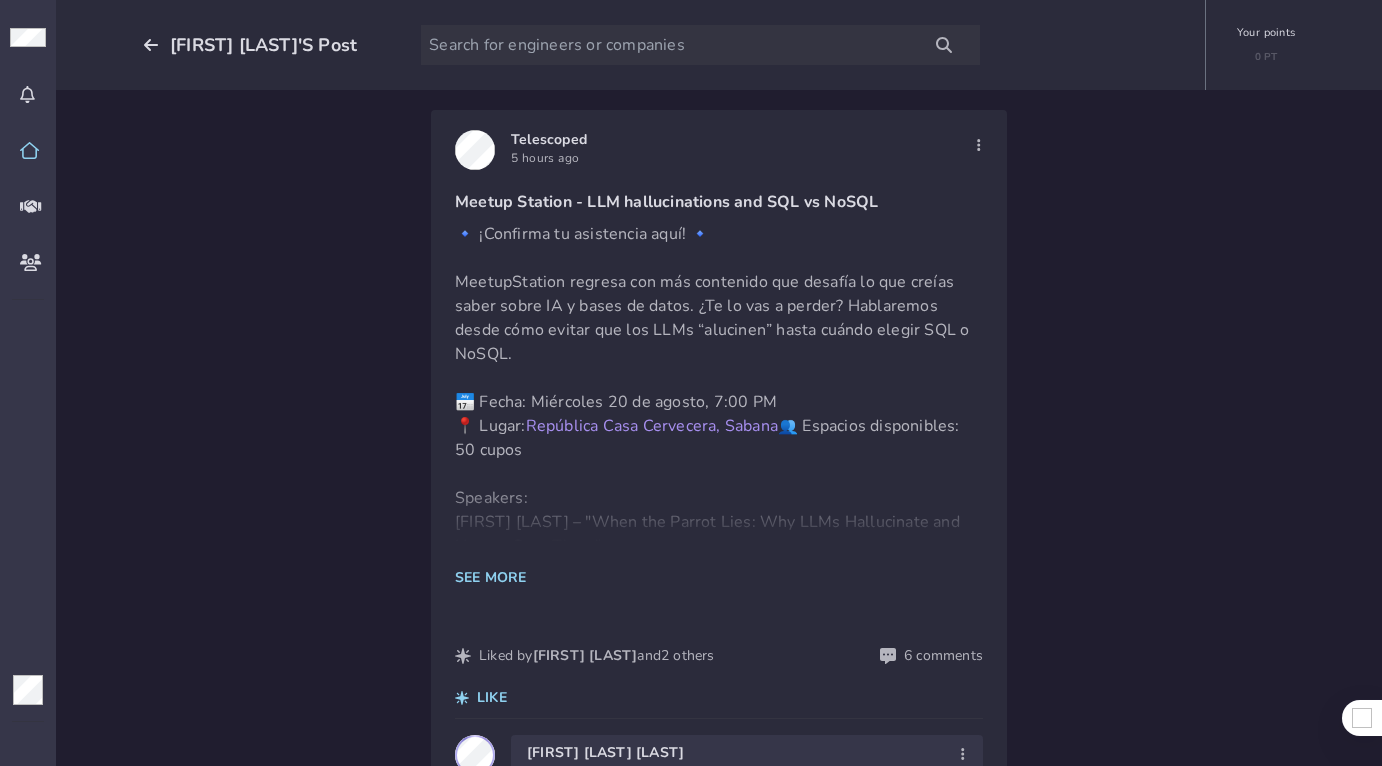 scroll, scrollTop: 0, scrollLeft: 0, axis: both 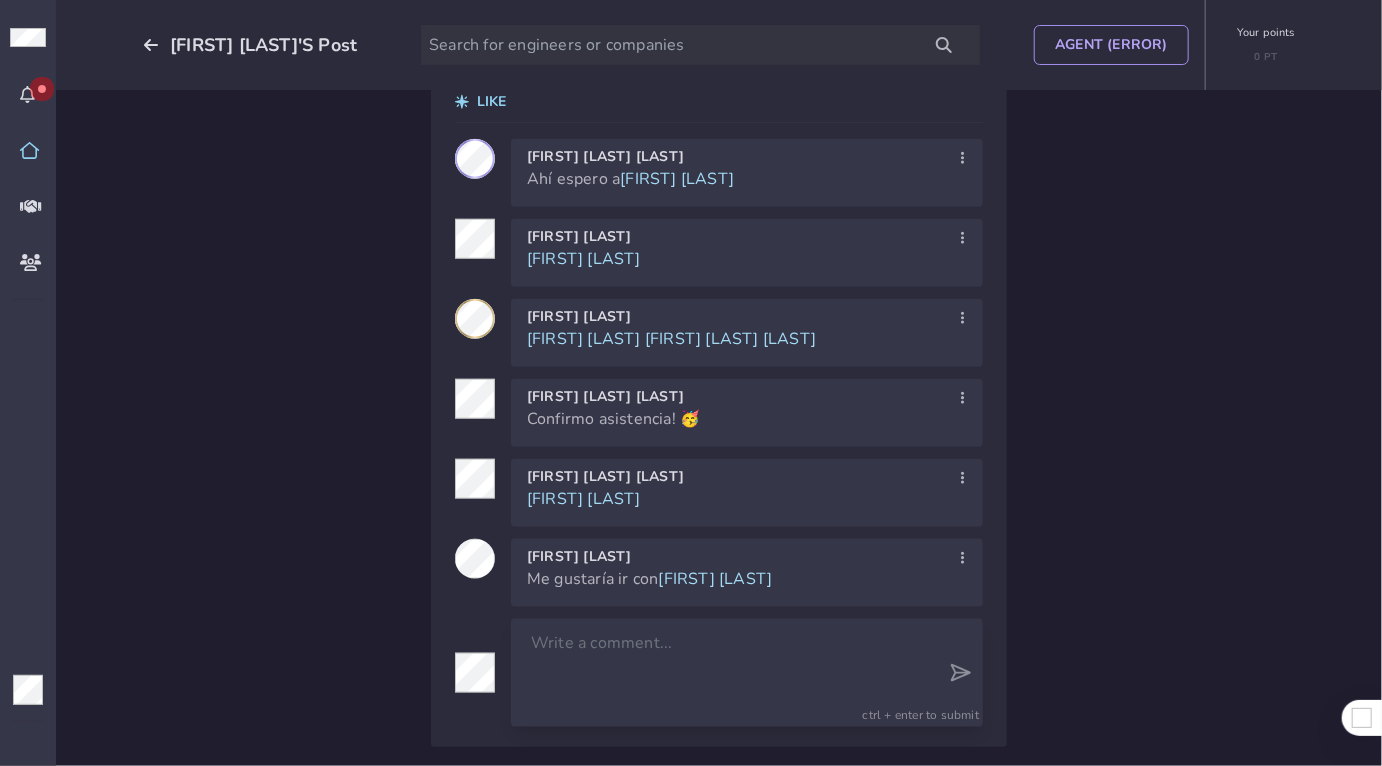click at bounding box center [729, 673] 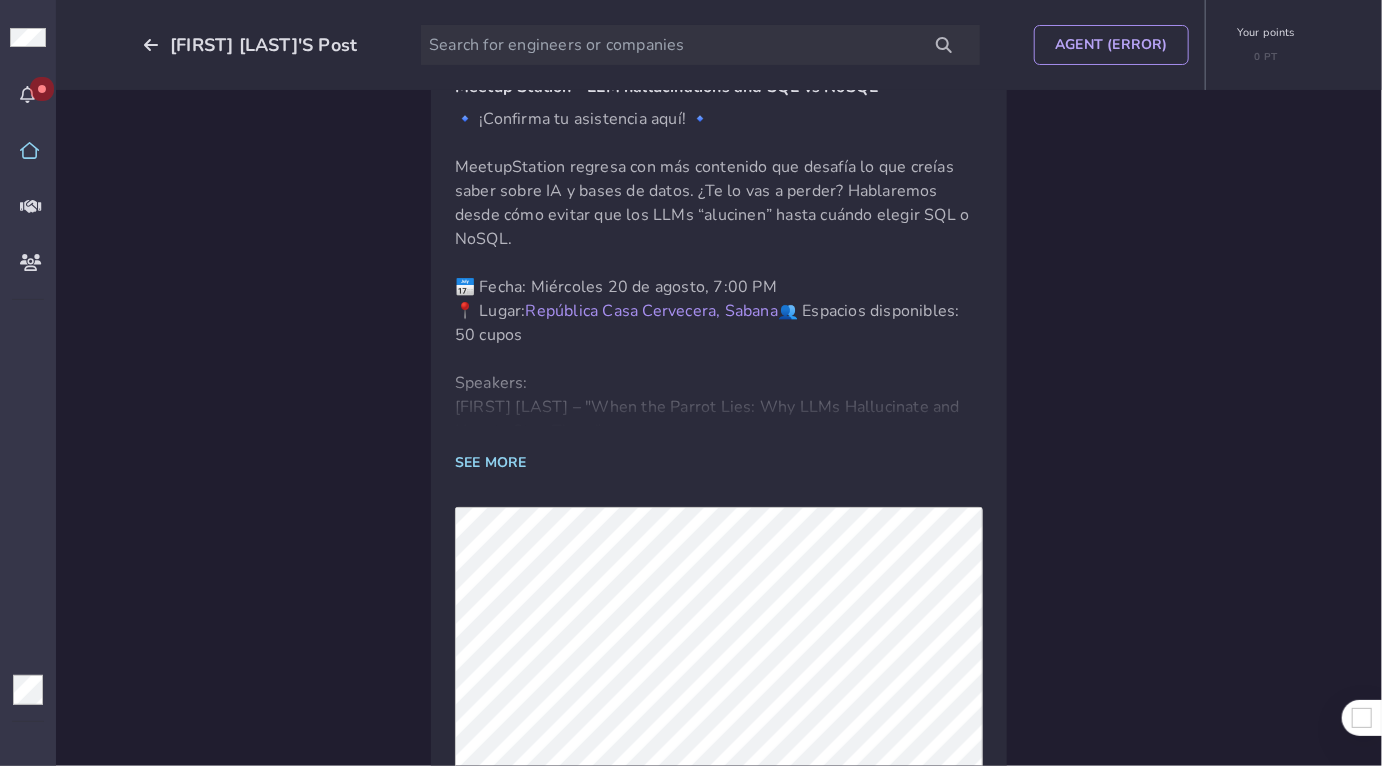 scroll, scrollTop: 0, scrollLeft: 0, axis: both 